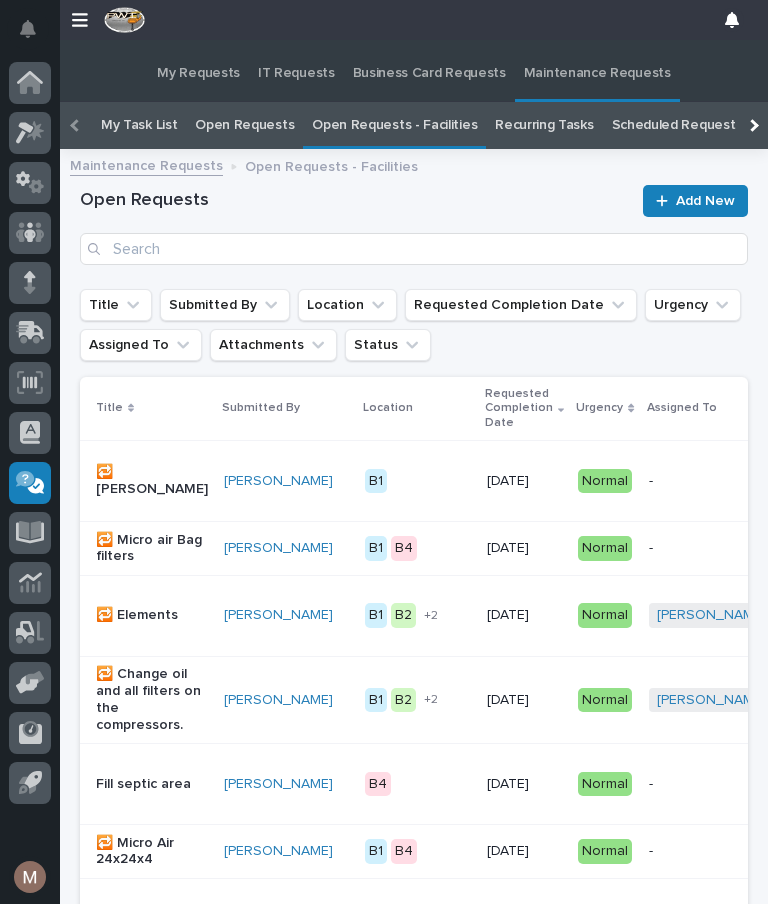 scroll, scrollTop: 0, scrollLeft: 0, axis: both 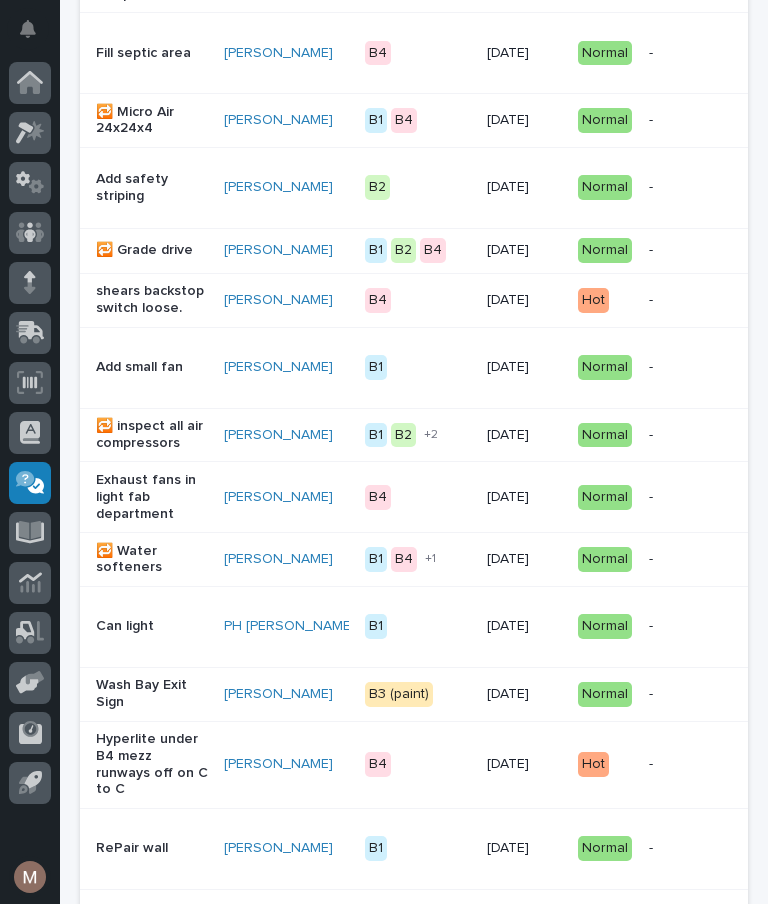 click on "-" at bounding box center [711, 559] 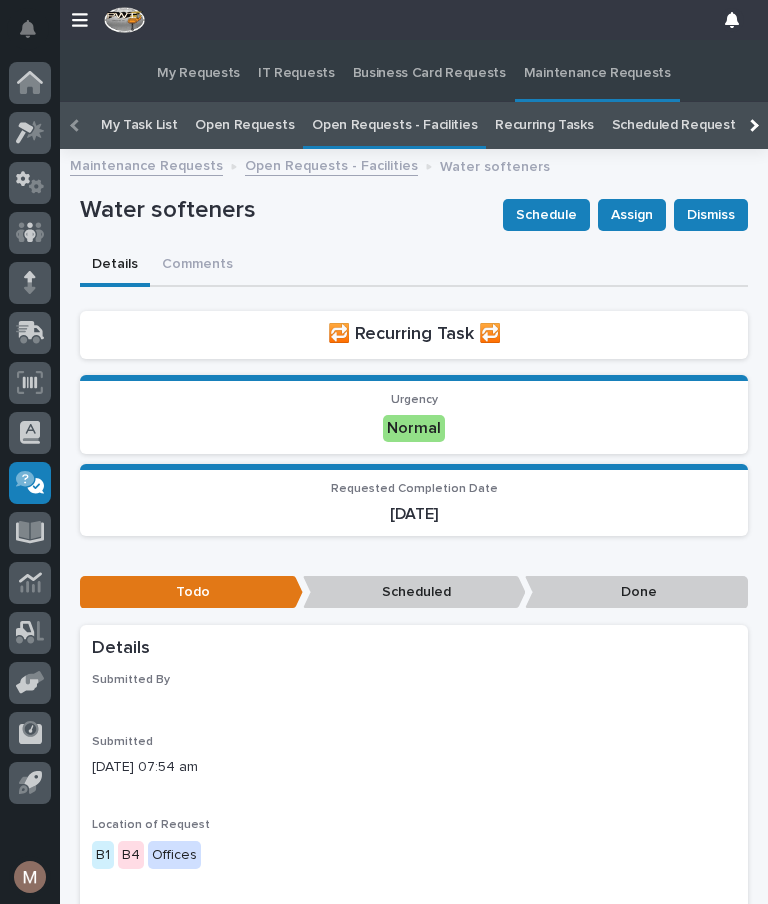 scroll, scrollTop: 0, scrollLeft: 0, axis: both 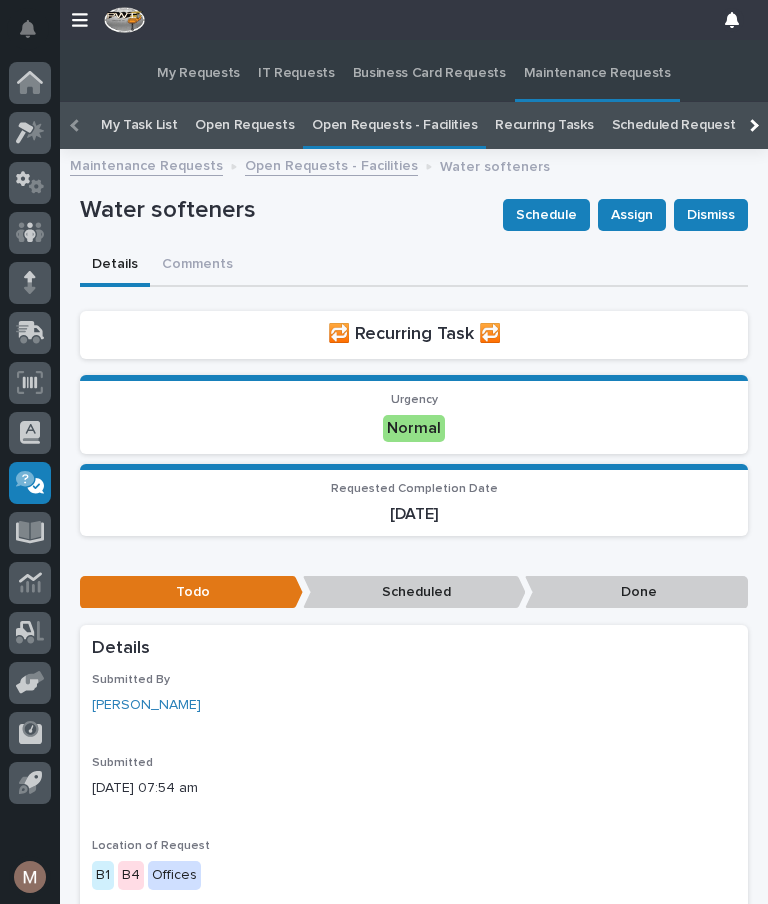 click on "Assign" at bounding box center [632, 215] 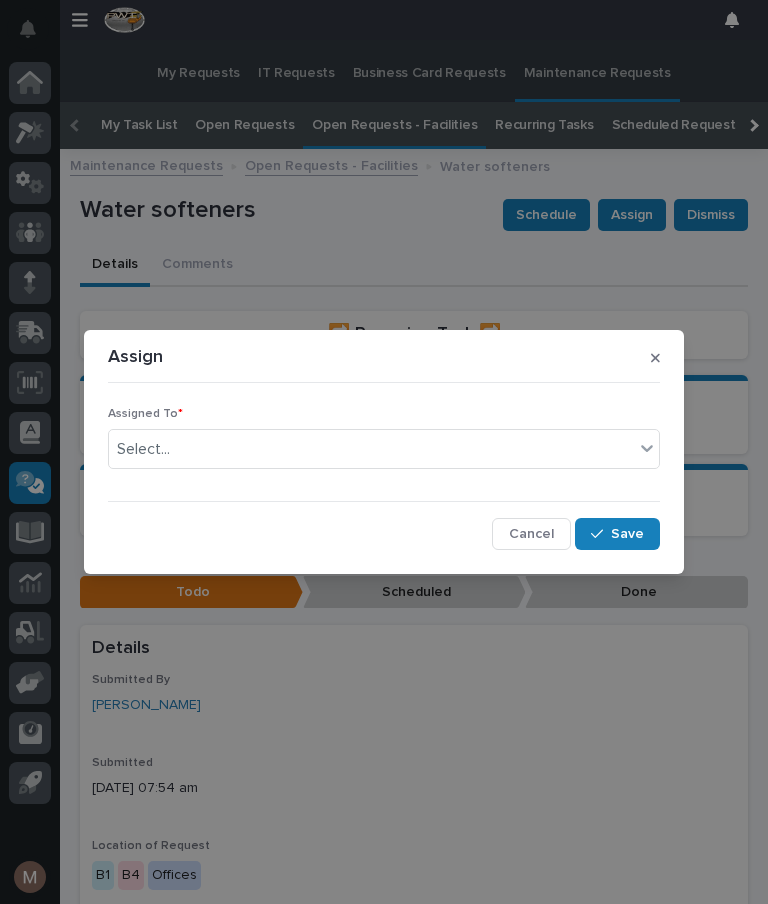 click on "Assign Assigned To * Select... Cancel Save" at bounding box center (384, 452) 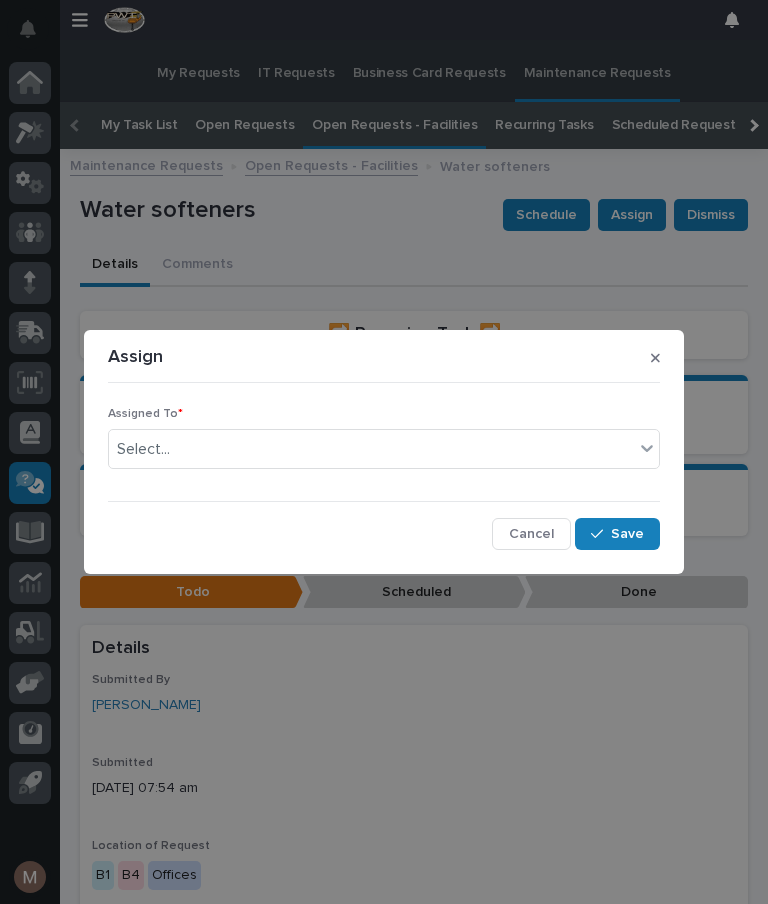 click at bounding box center (655, 358) 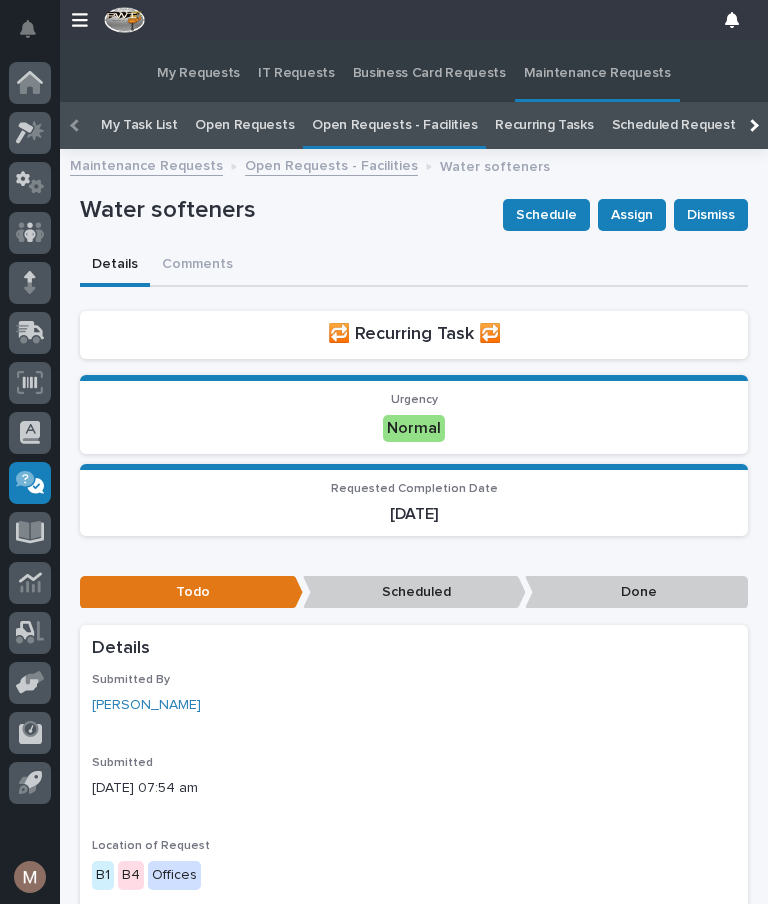 click on "Schedule" at bounding box center (546, 215) 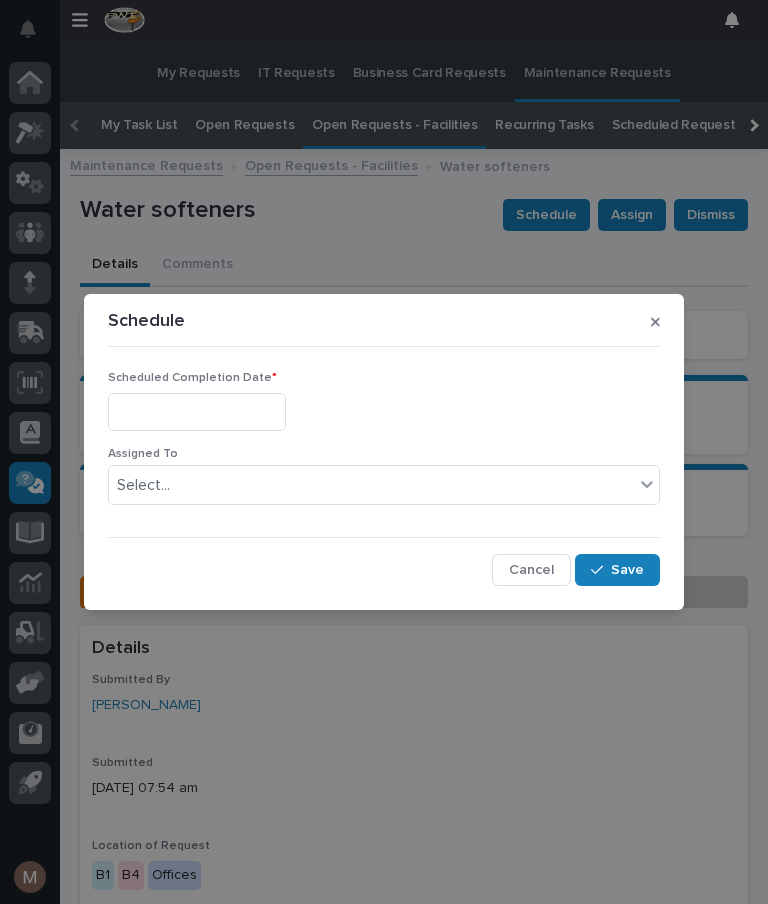 click at bounding box center [197, 411] 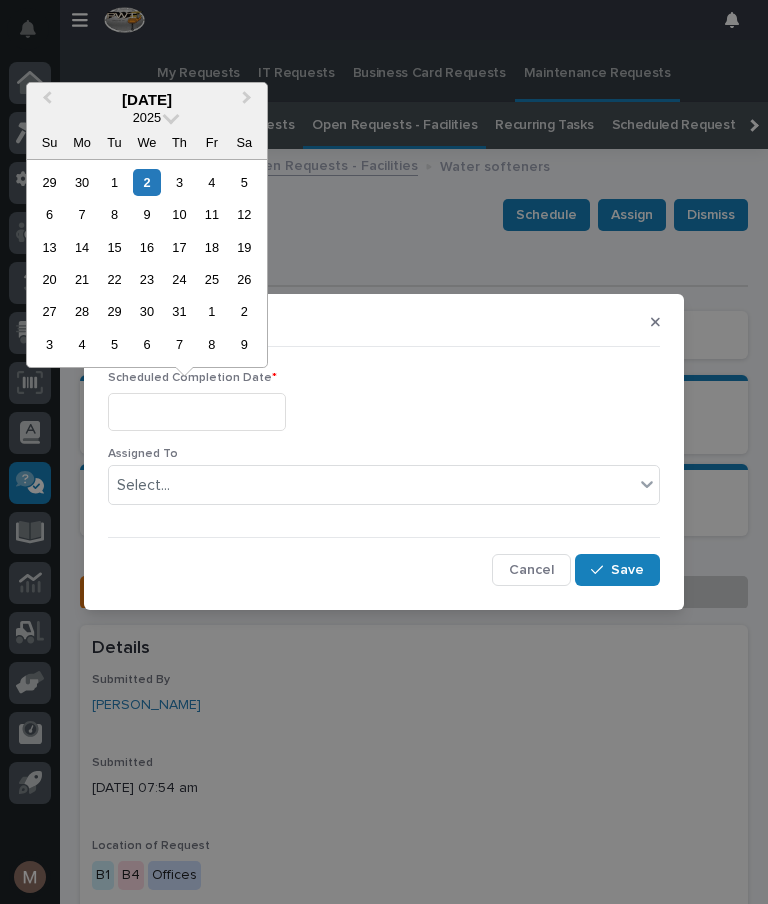 click on "2" at bounding box center [146, 182] 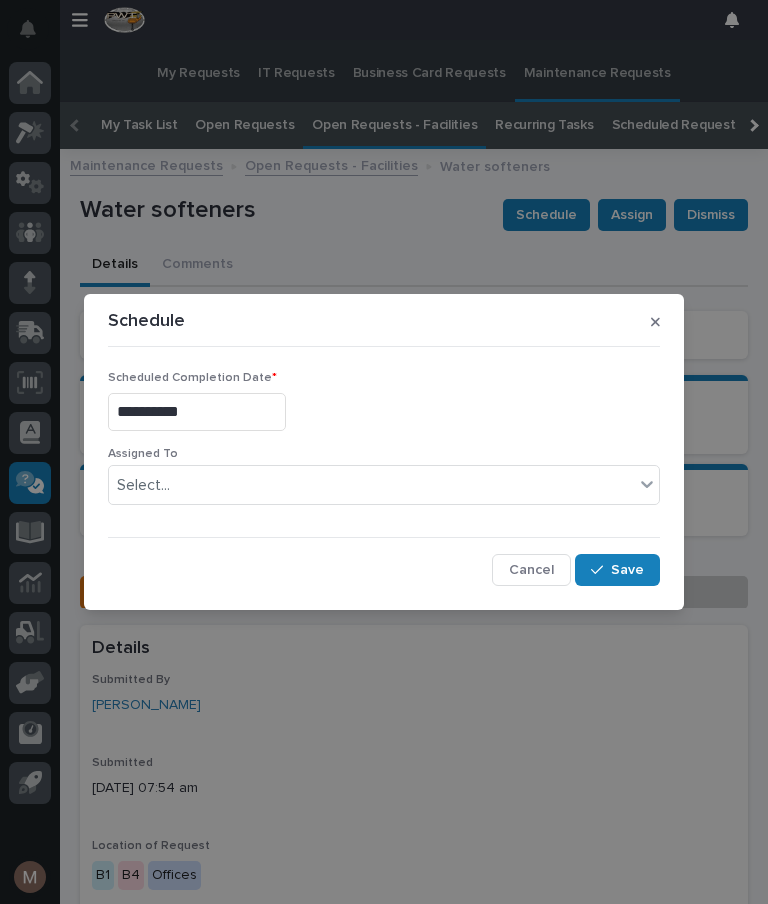 type on "**********" 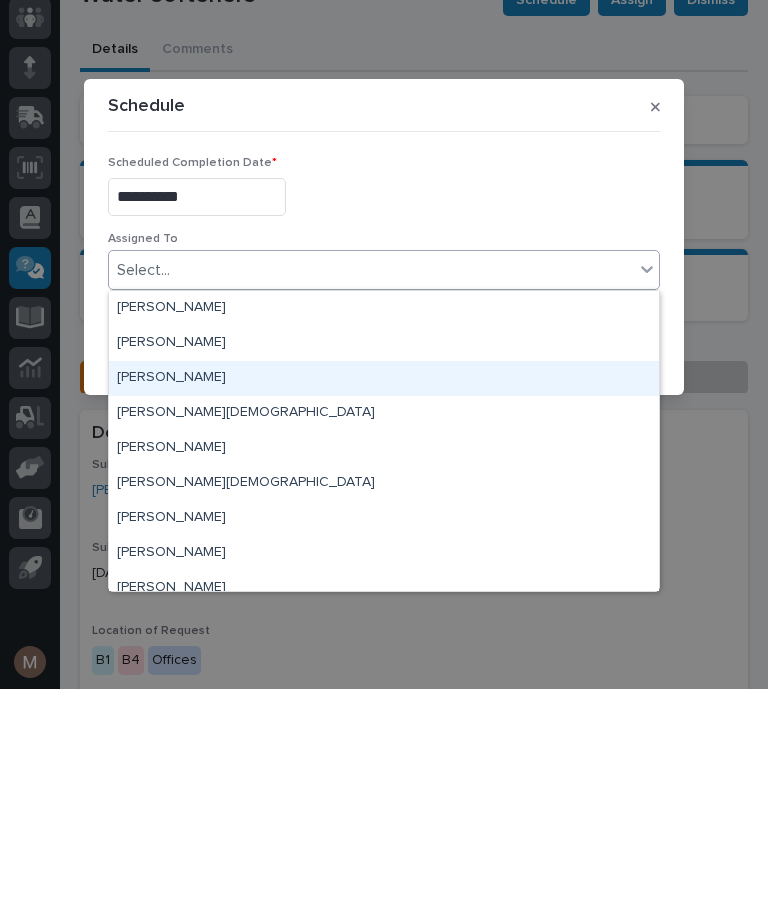 click on "[PERSON_NAME]" at bounding box center (384, 593) 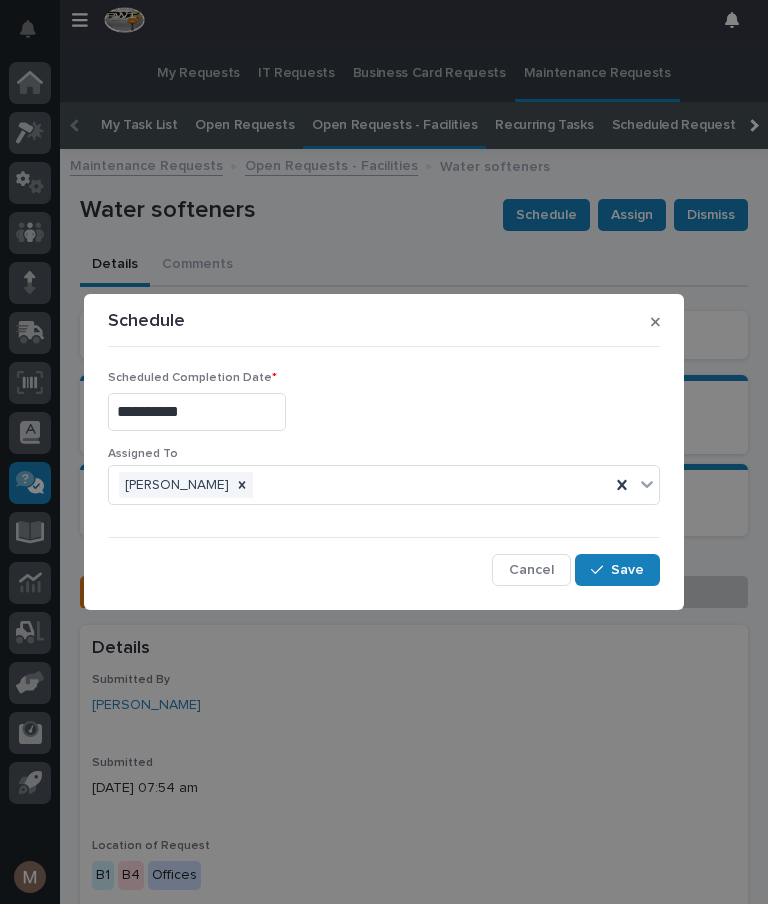 click on "Save" at bounding box center [627, 570] 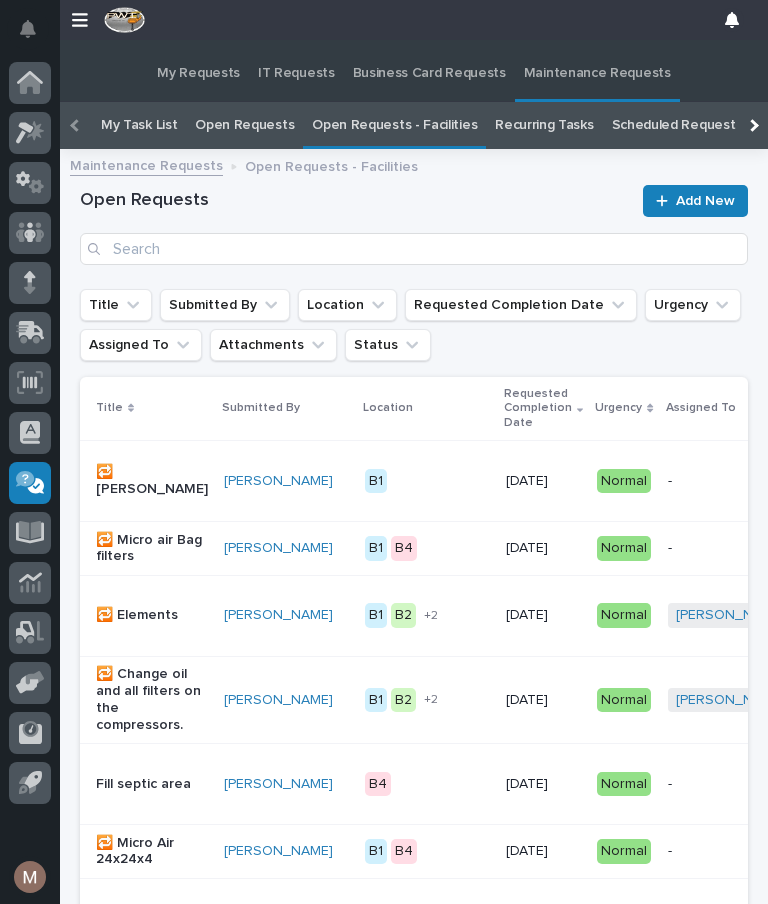 scroll, scrollTop: 88, scrollLeft: 0, axis: vertical 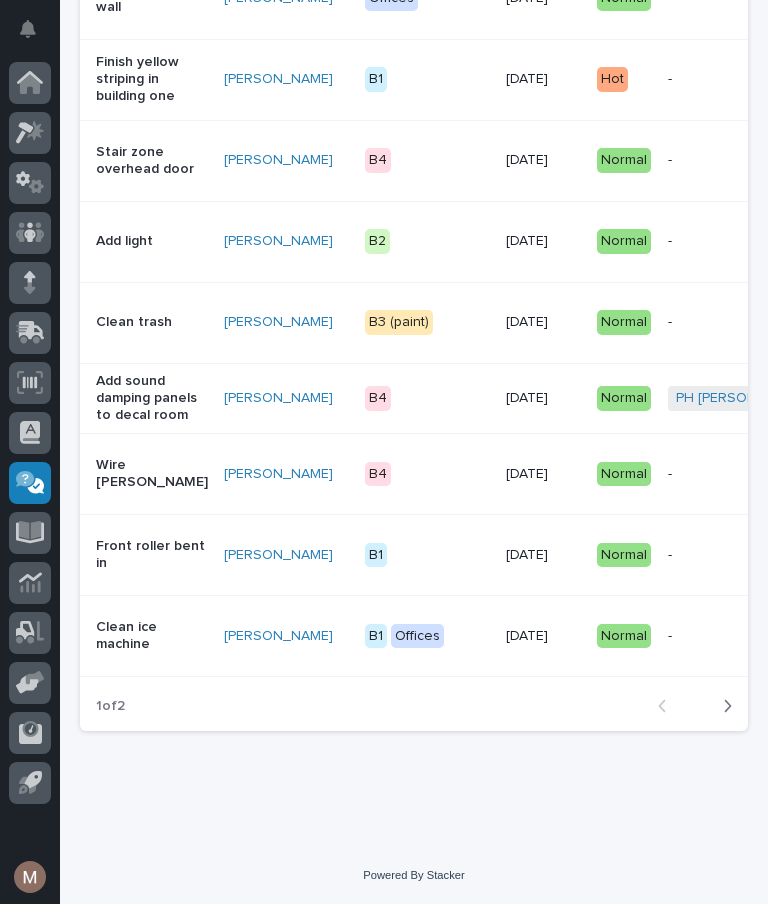 click 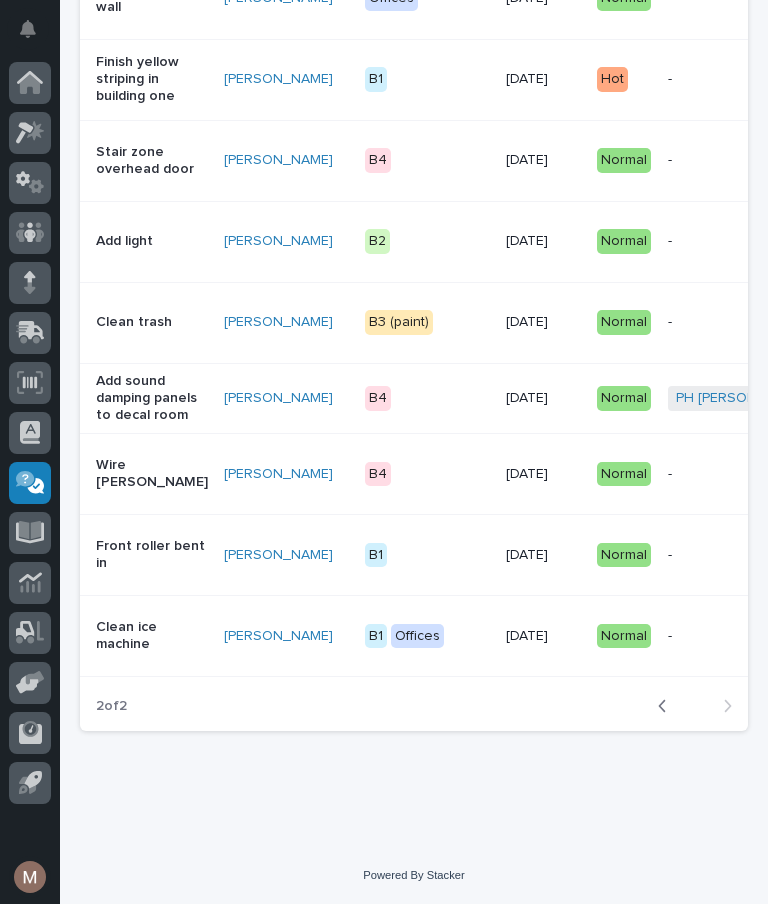 scroll, scrollTop: 0, scrollLeft: 0, axis: both 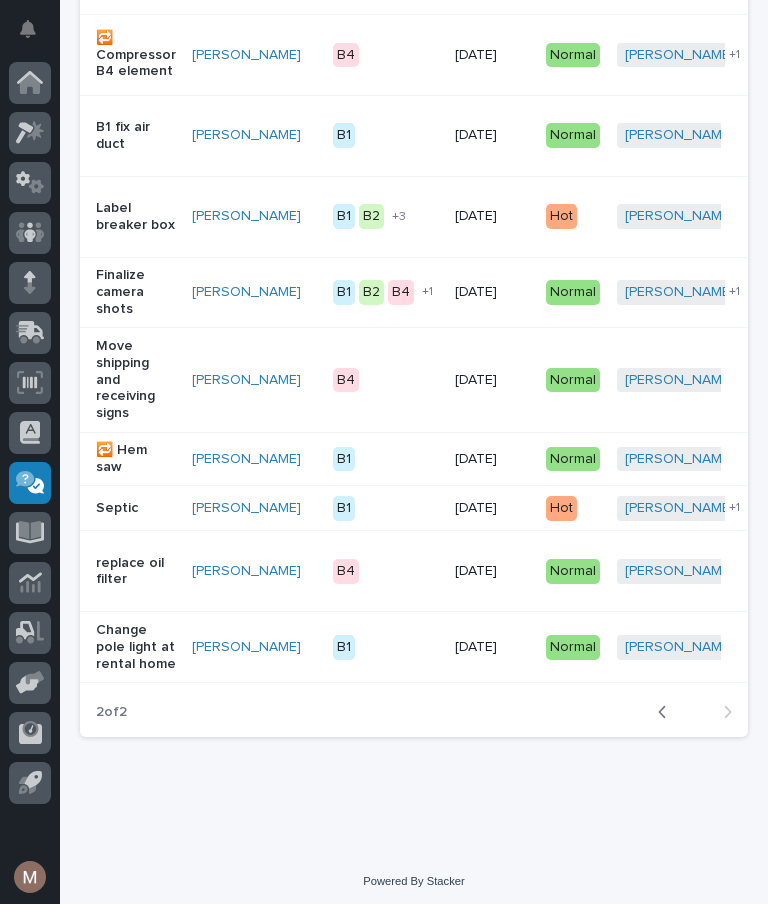 click 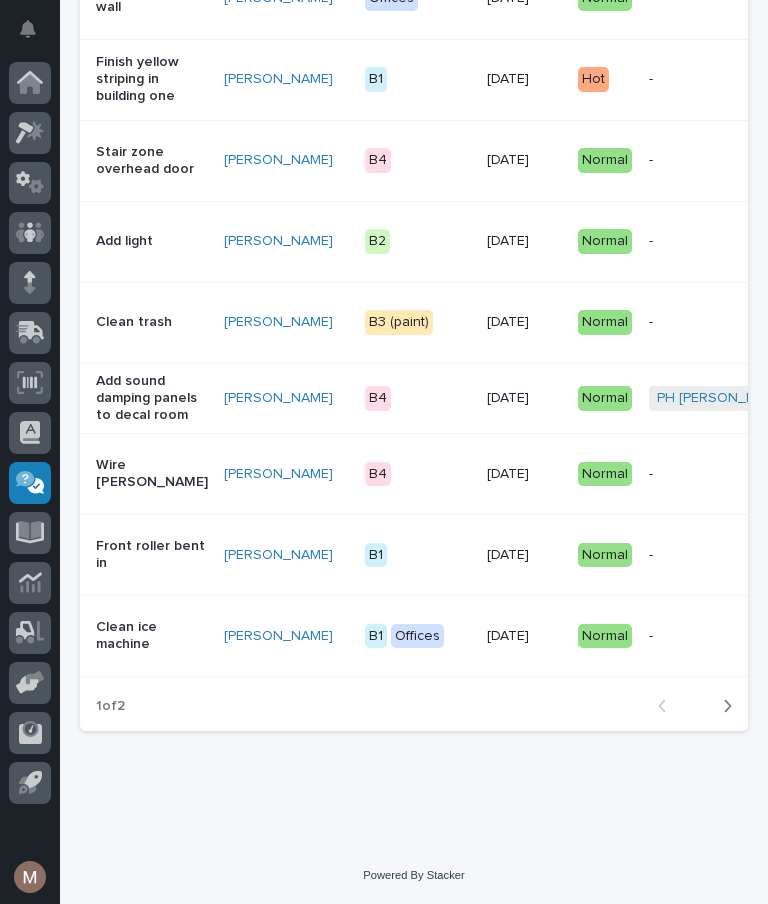 scroll, scrollTop: 1964, scrollLeft: 0, axis: vertical 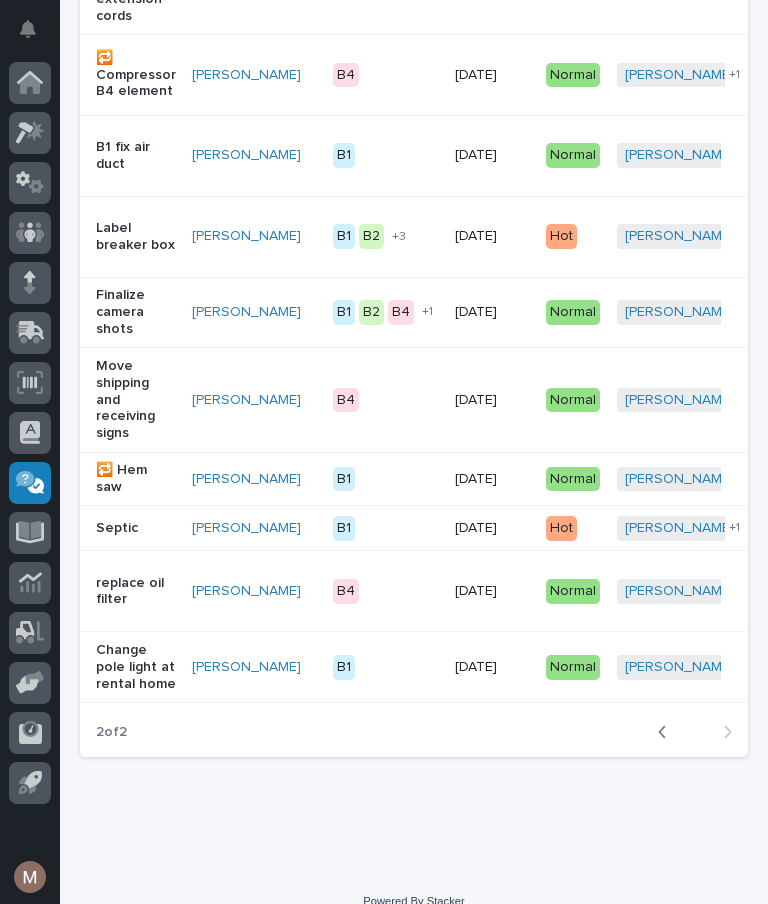 click on "Back" at bounding box center [668, 732] 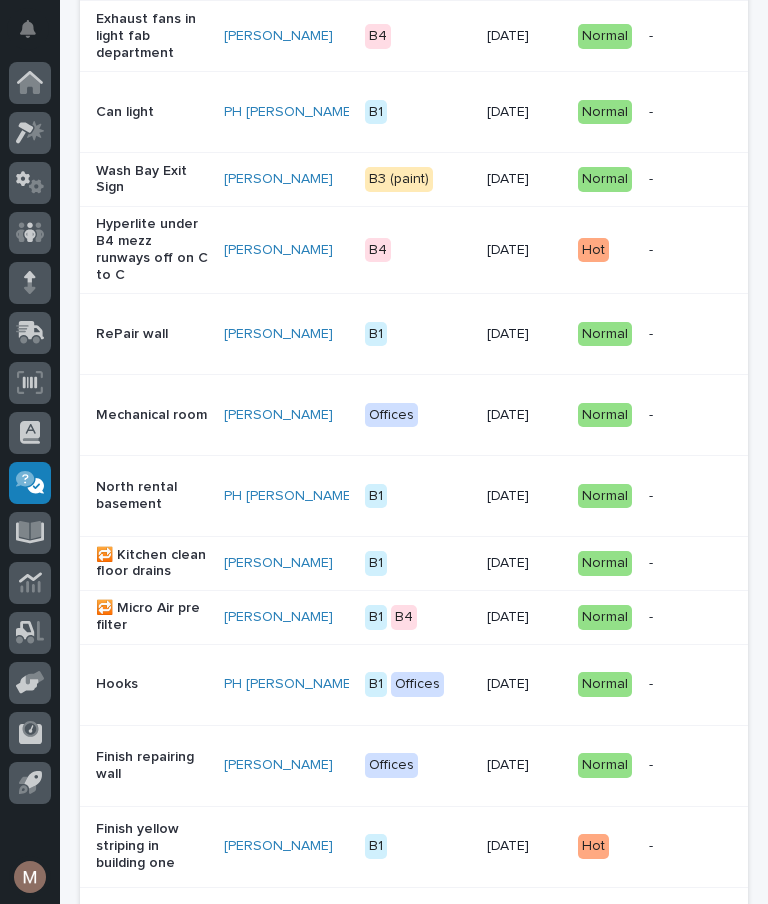 scroll, scrollTop: 1192, scrollLeft: 0, axis: vertical 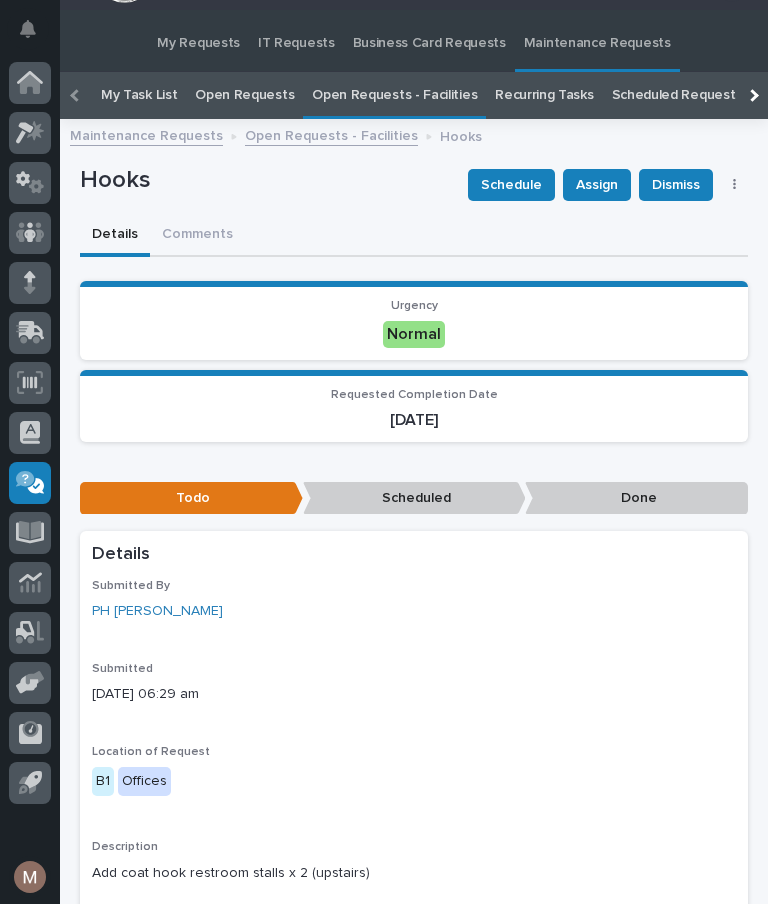 click on "Add coat hook restroom stalls x 2 (upstairs)" at bounding box center [414, 873] 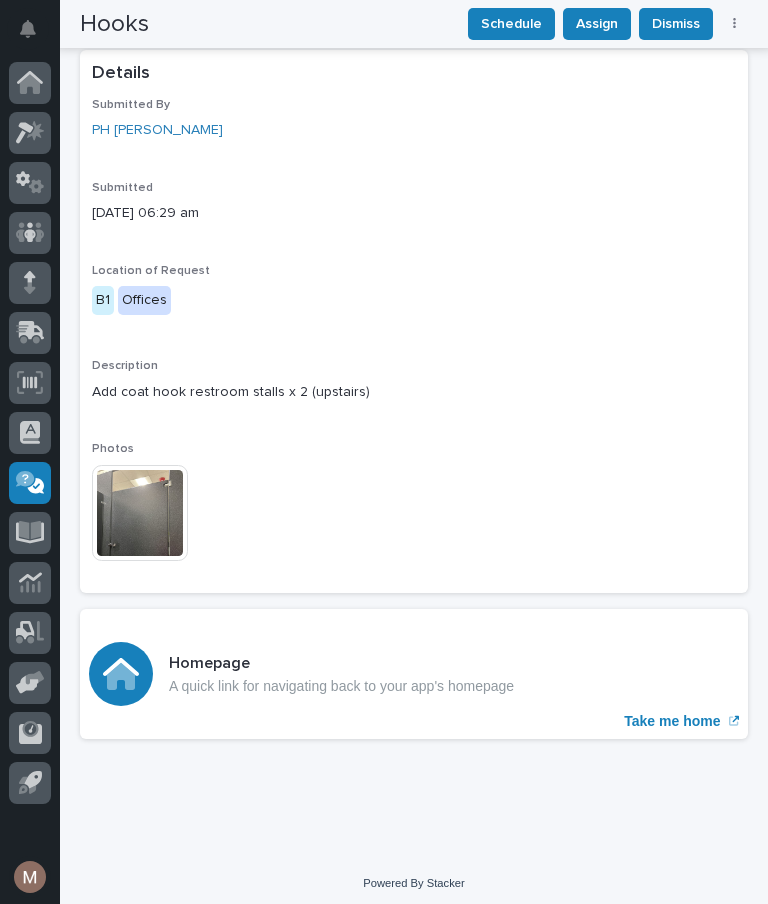 scroll, scrollTop: 509, scrollLeft: 0, axis: vertical 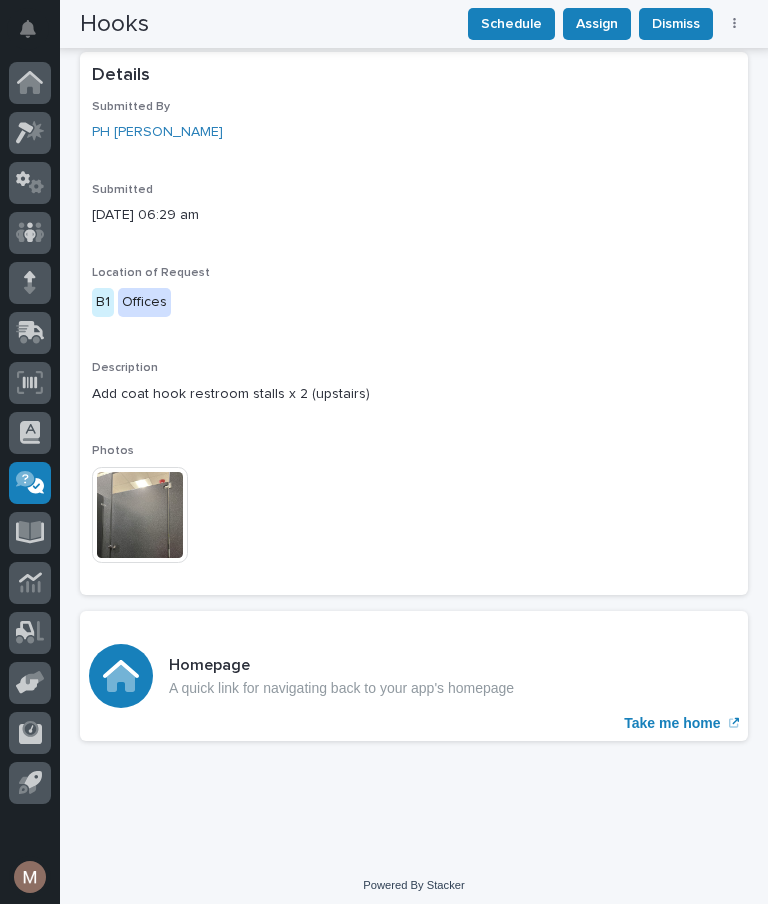 click at bounding box center [140, 515] 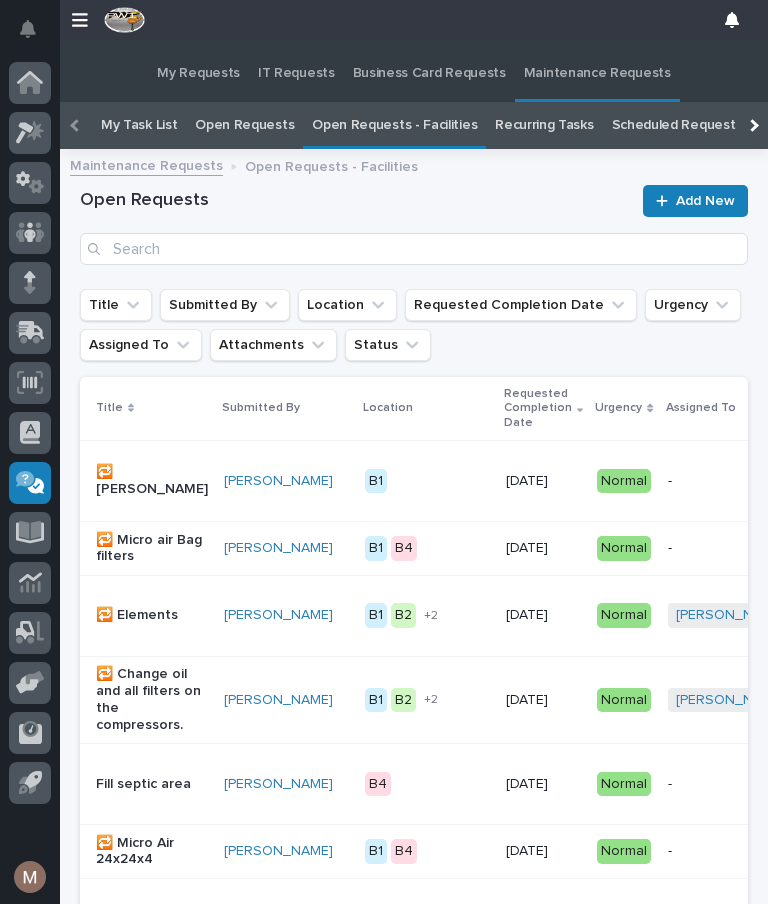 scroll, scrollTop: 52, scrollLeft: 0, axis: vertical 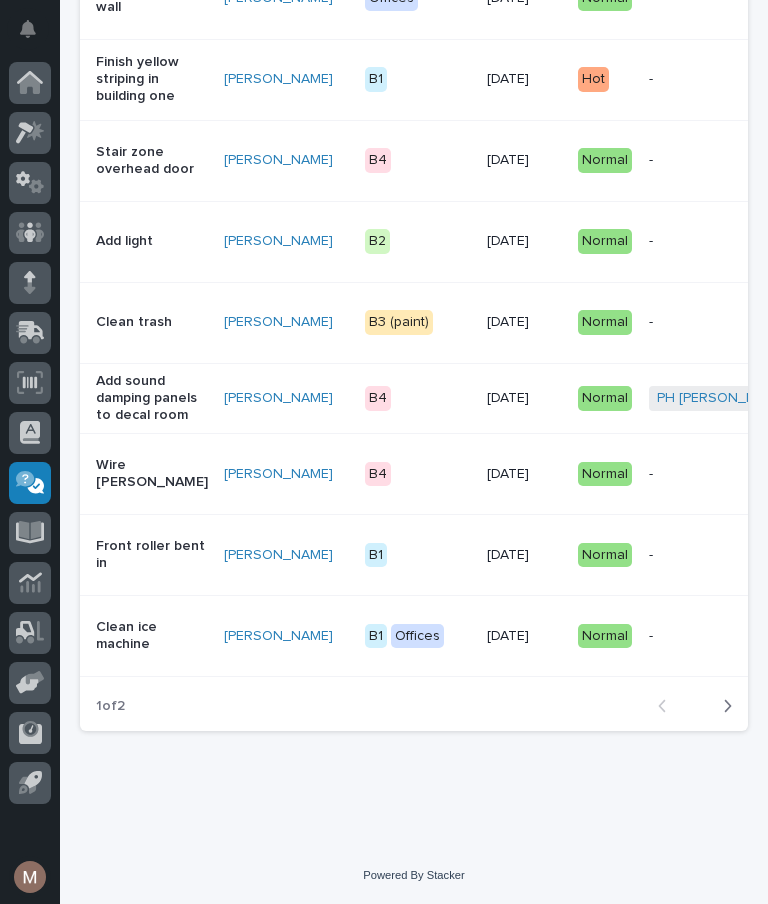 click 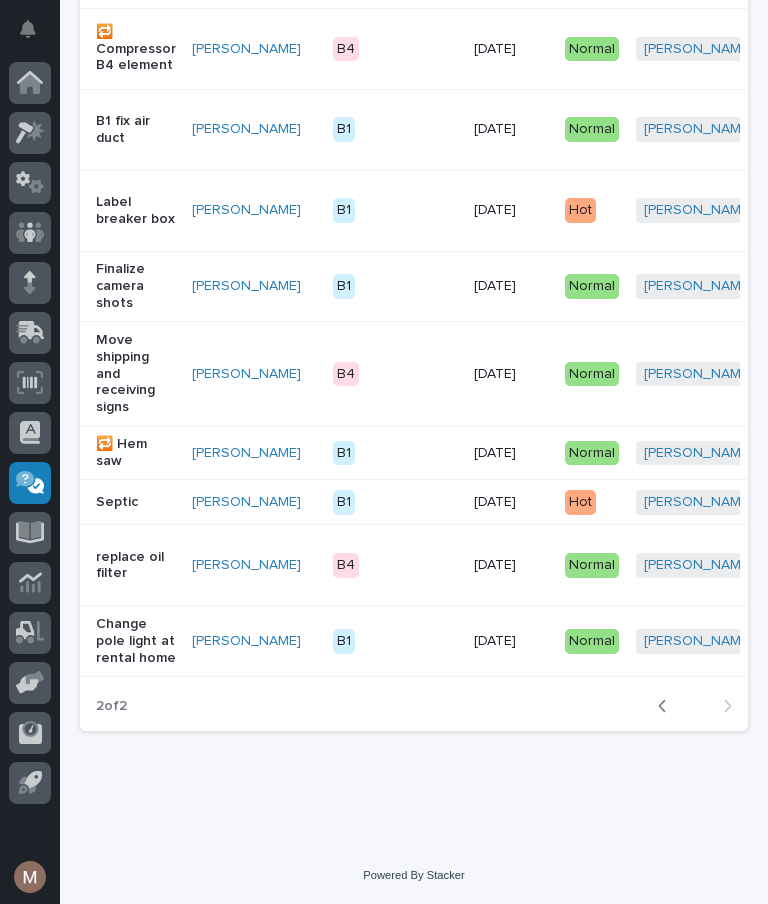 scroll, scrollTop: 0, scrollLeft: 0, axis: both 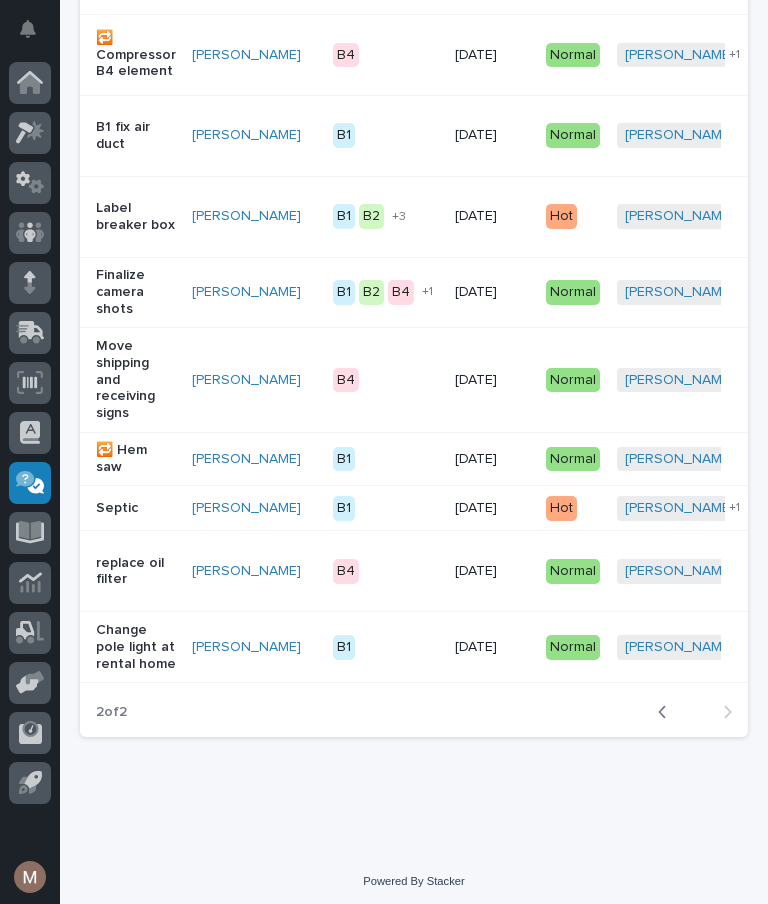 click on "Back" at bounding box center (668, 712) 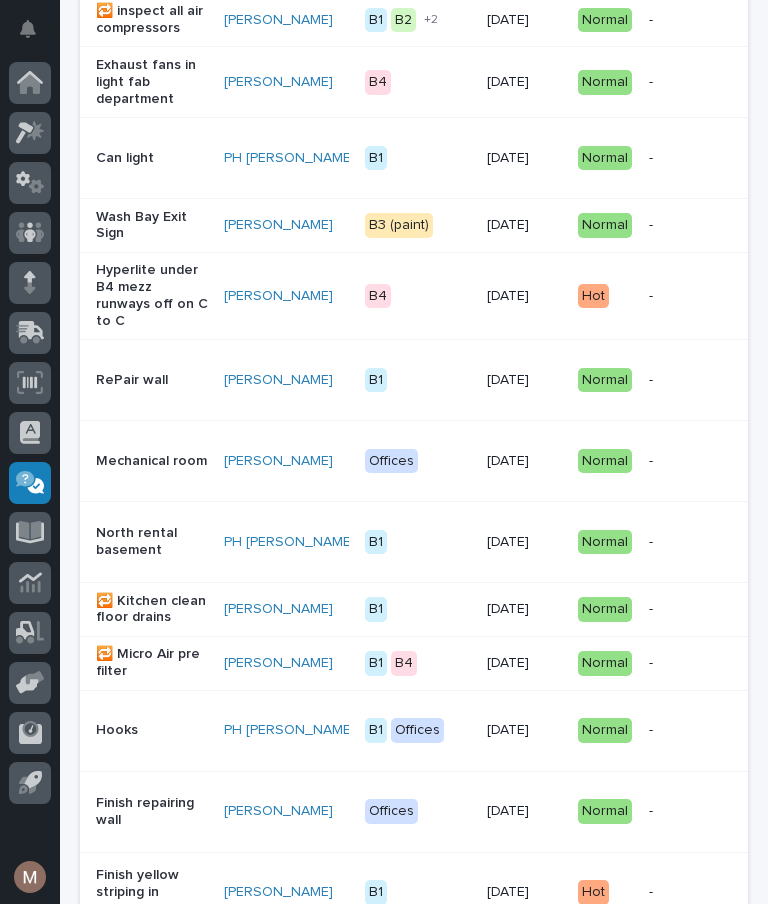 scroll, scrollTop: 1147, scrollLeft: 0, axis: vertical 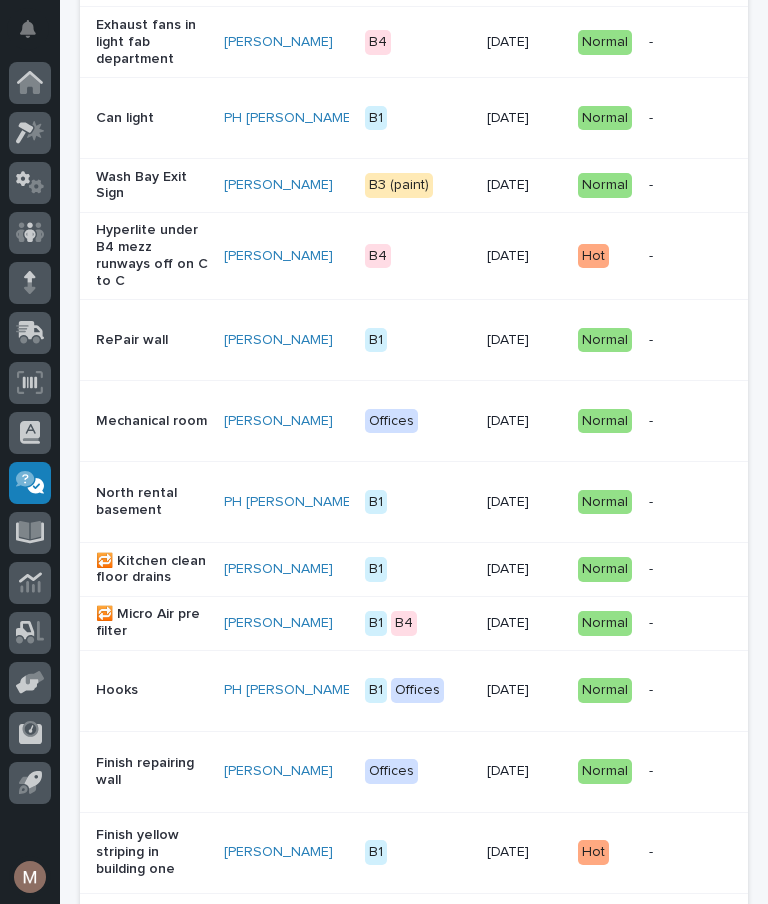click on "Wash Bay Exit Sign" at bounding box center (152, 186) 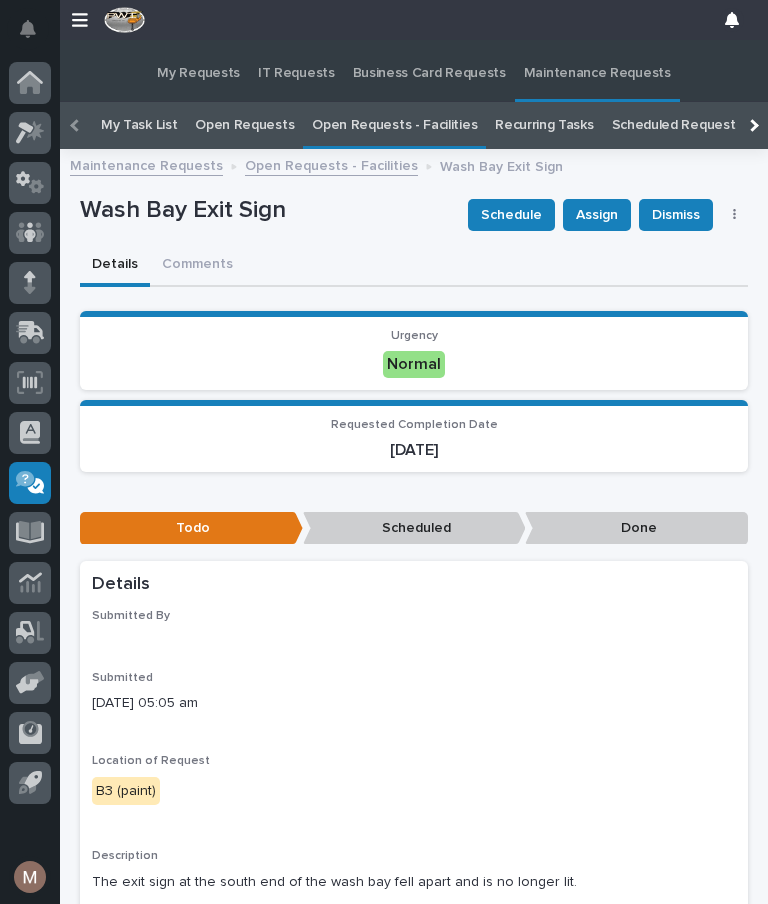 scroll, scrollTop: 0, scrollLeft: 0, axis: both 